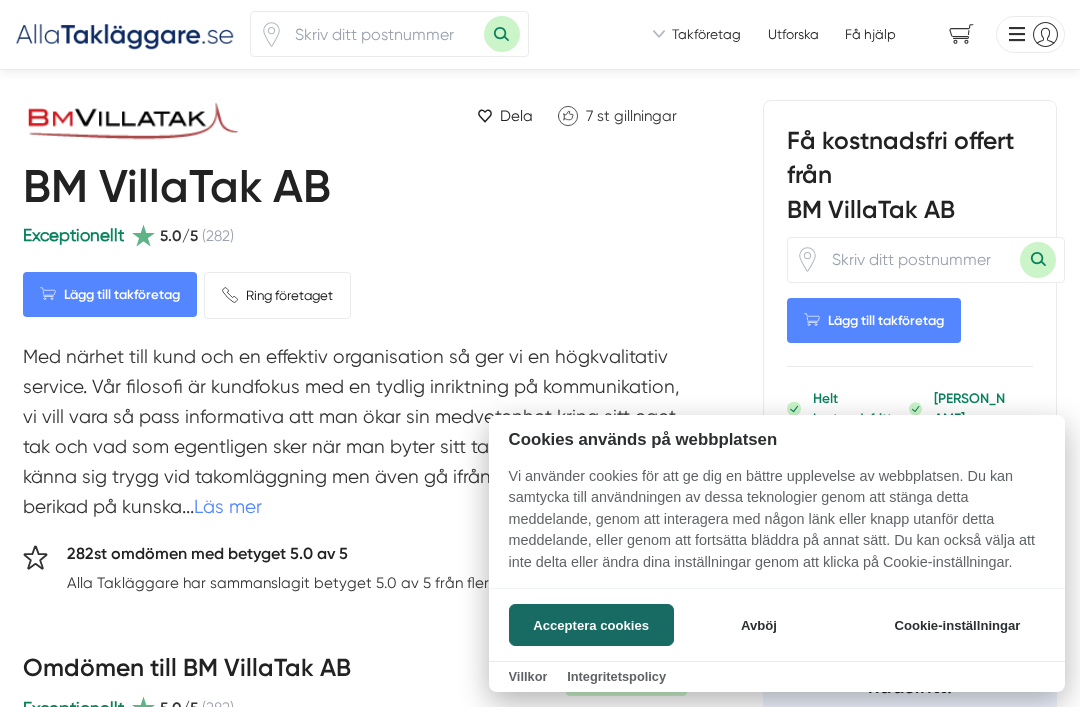 scroll, scrollTop: 0, scrollLeft: 0, axis: both 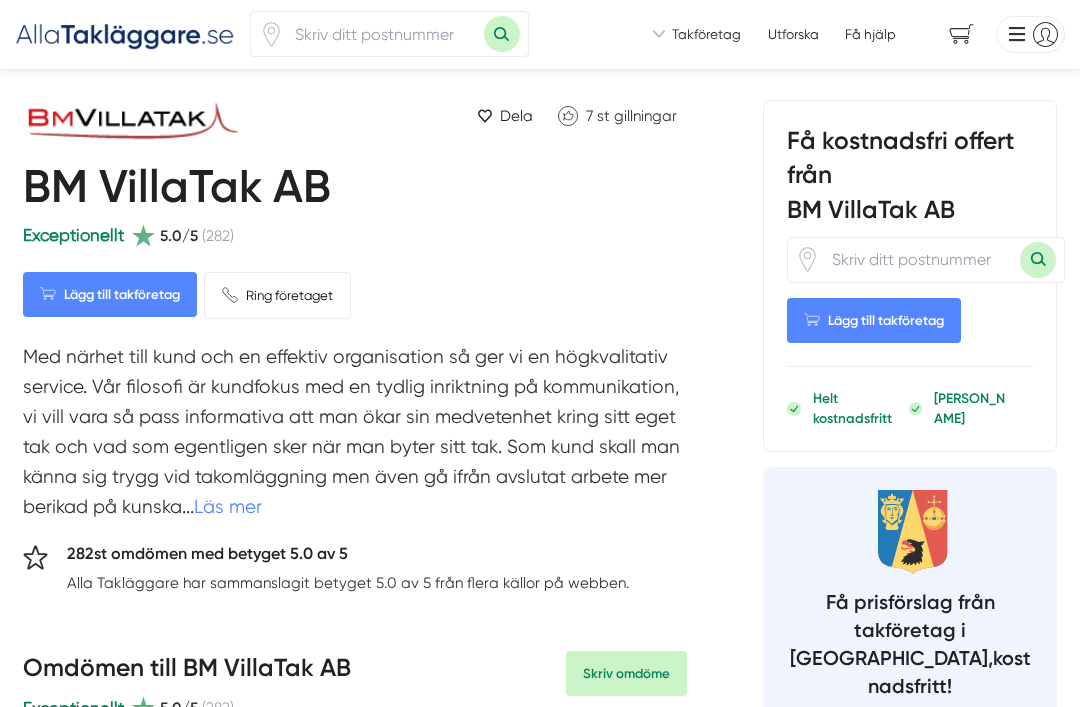 click at bounding box center [384, 34] 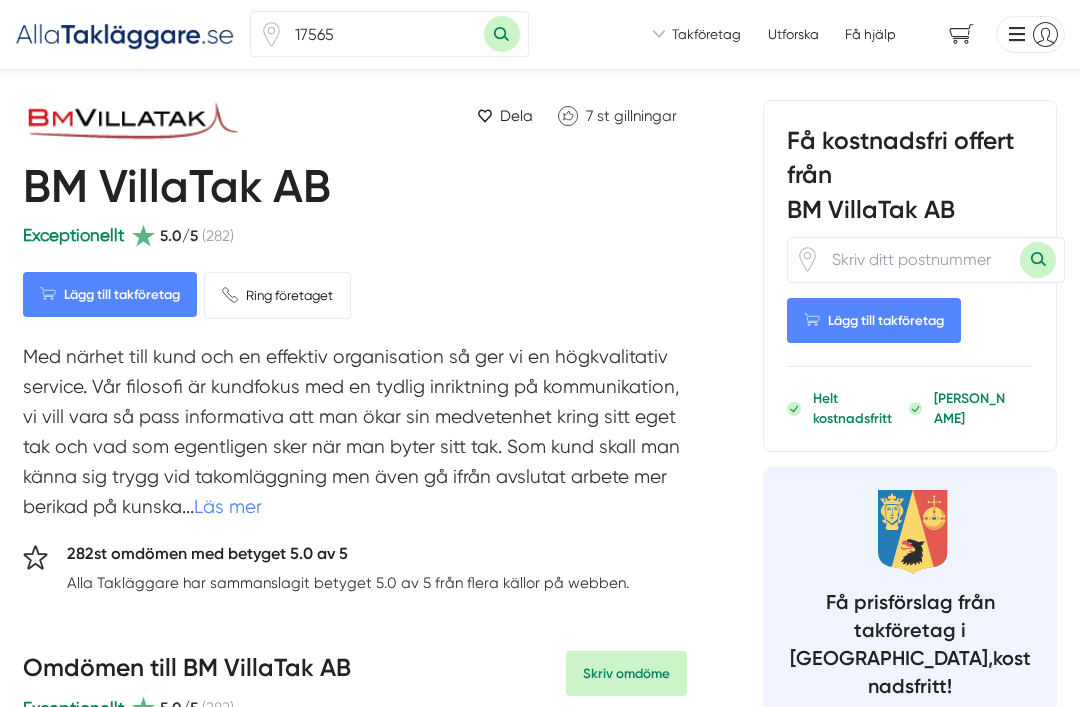 type on "17565" 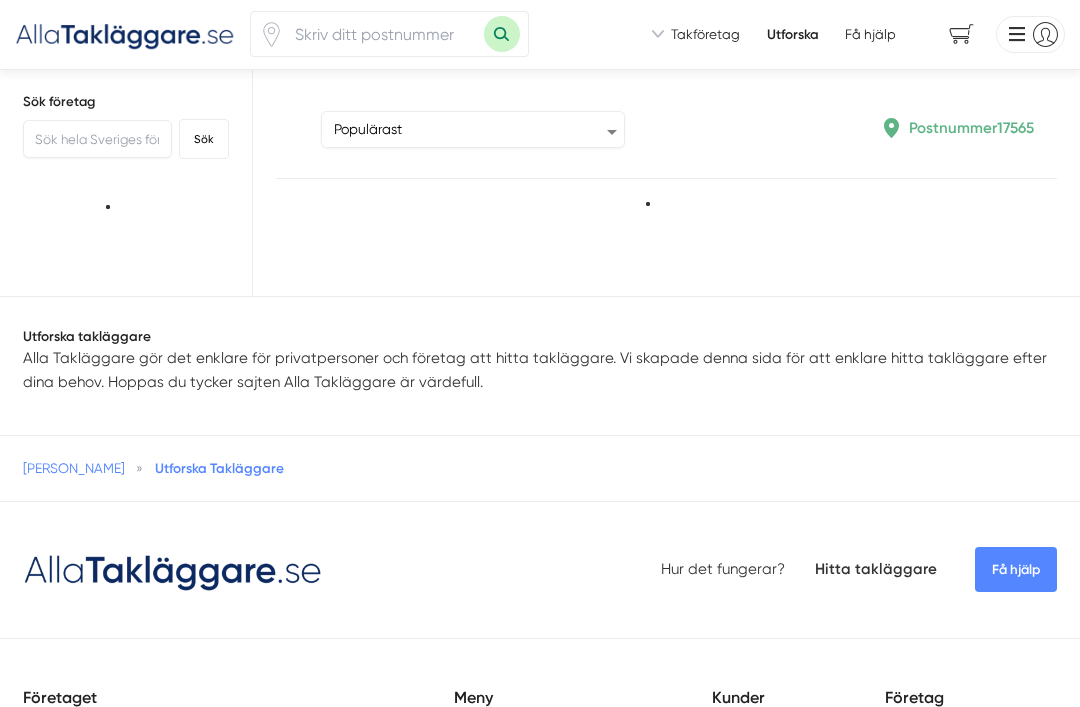 scroll, scrollTop: 0, scrollLeft: 0, axis: both 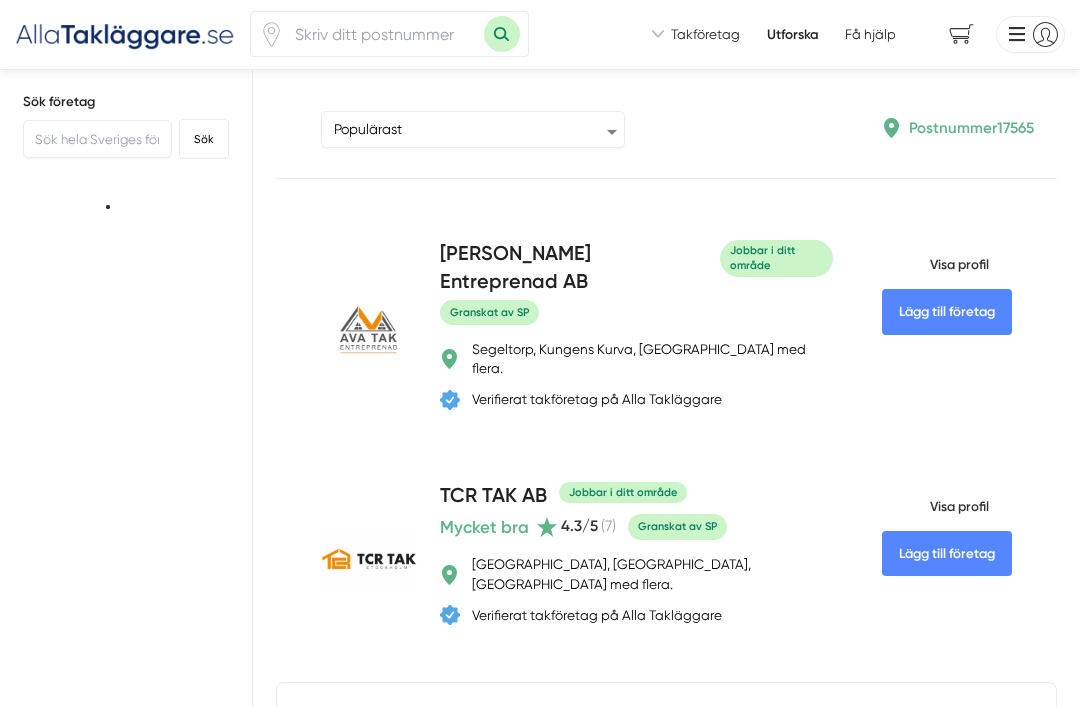 type on "17565" 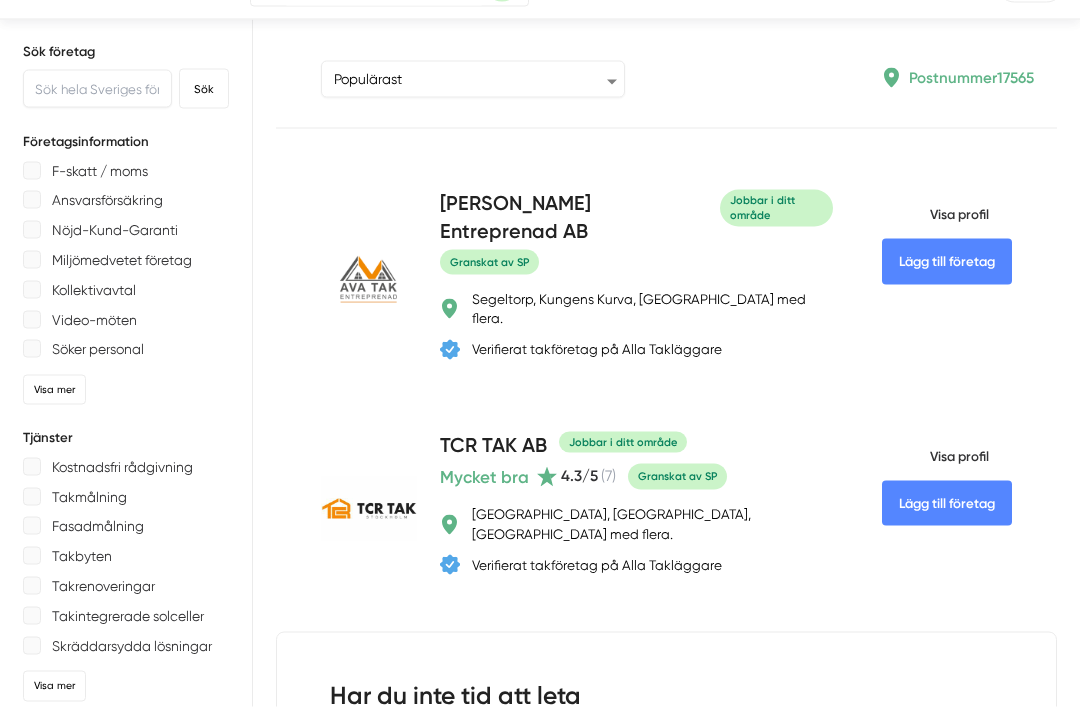 scroll, scrollTop: 51, scrollLeft: 0, axis: vertical 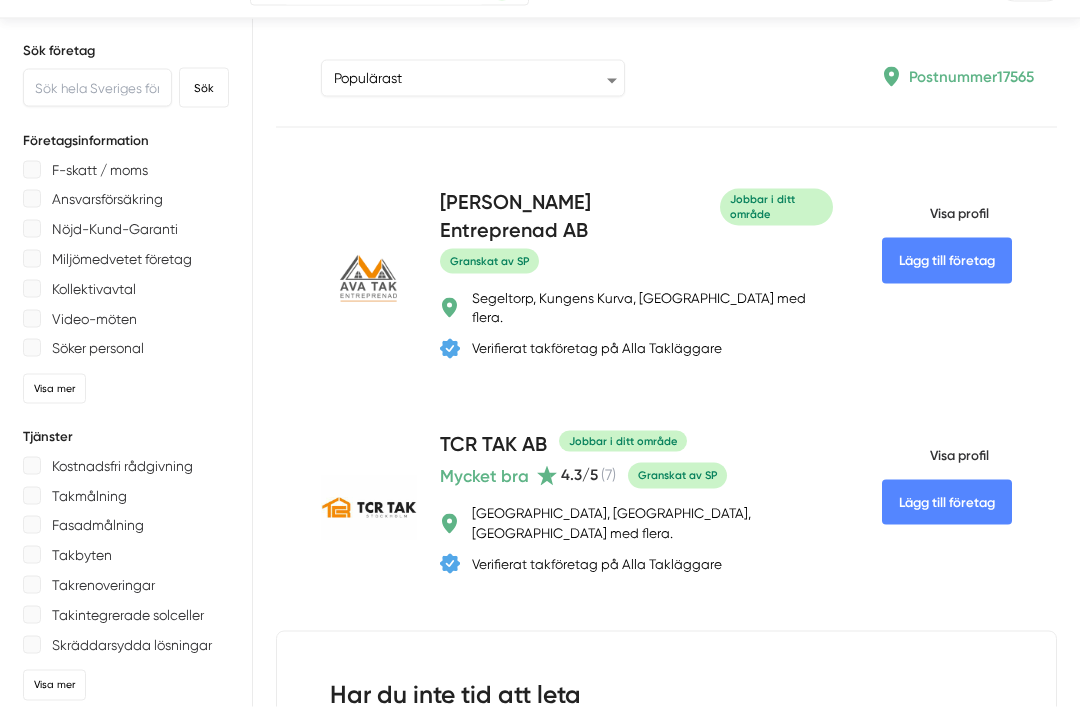 click at bounding box center (32, 170) 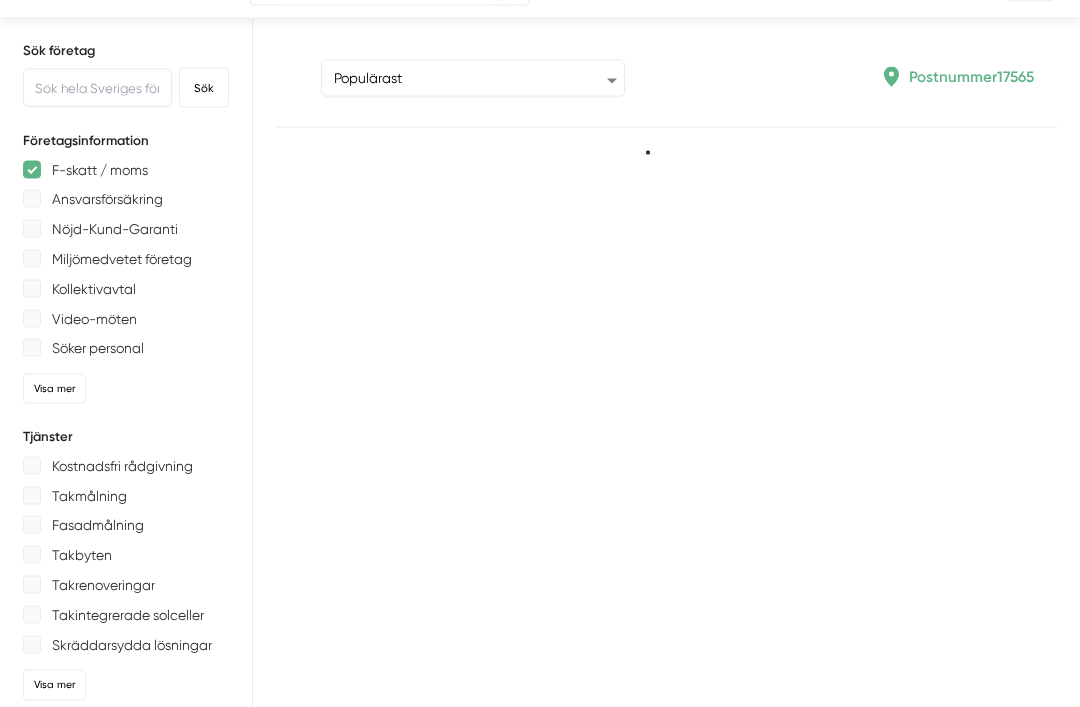 scroll, scrollTop: 52, scrollLeft: 0, axis: vertical 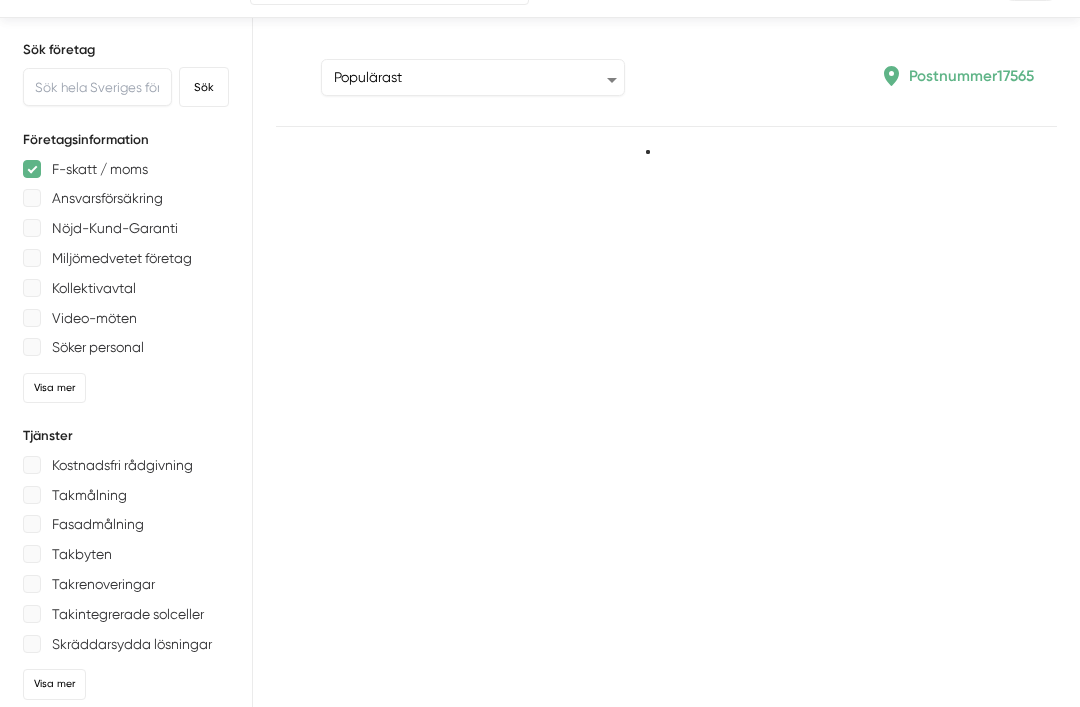 click at bounding box center (32, 198) 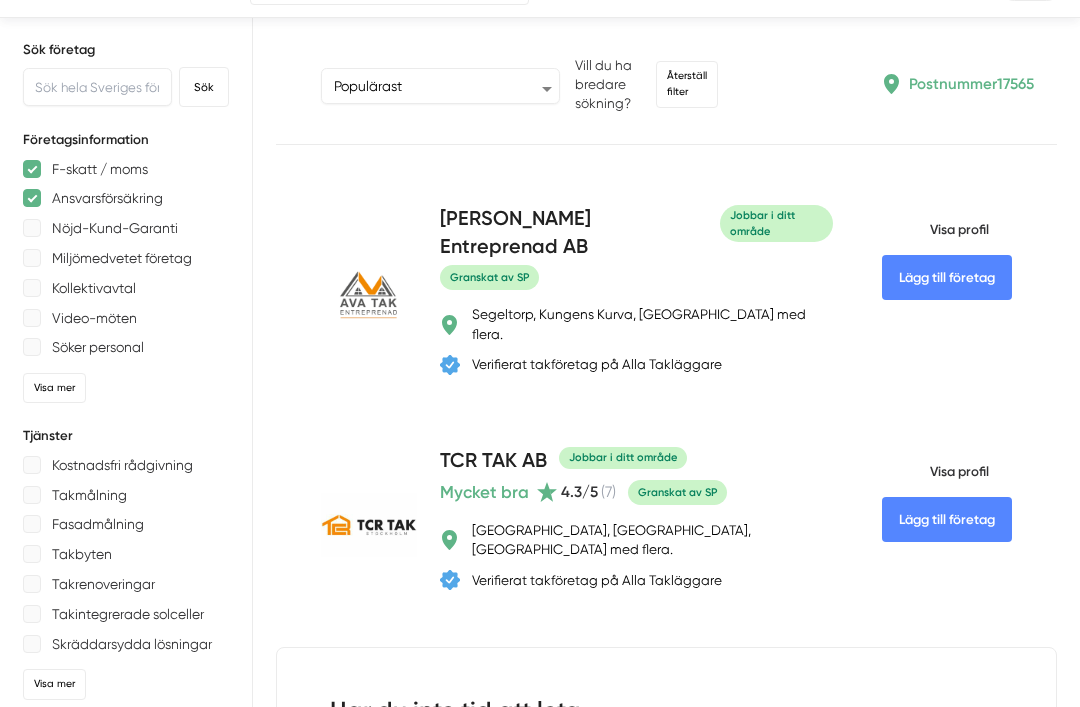 click at bounding box center [32, 228] 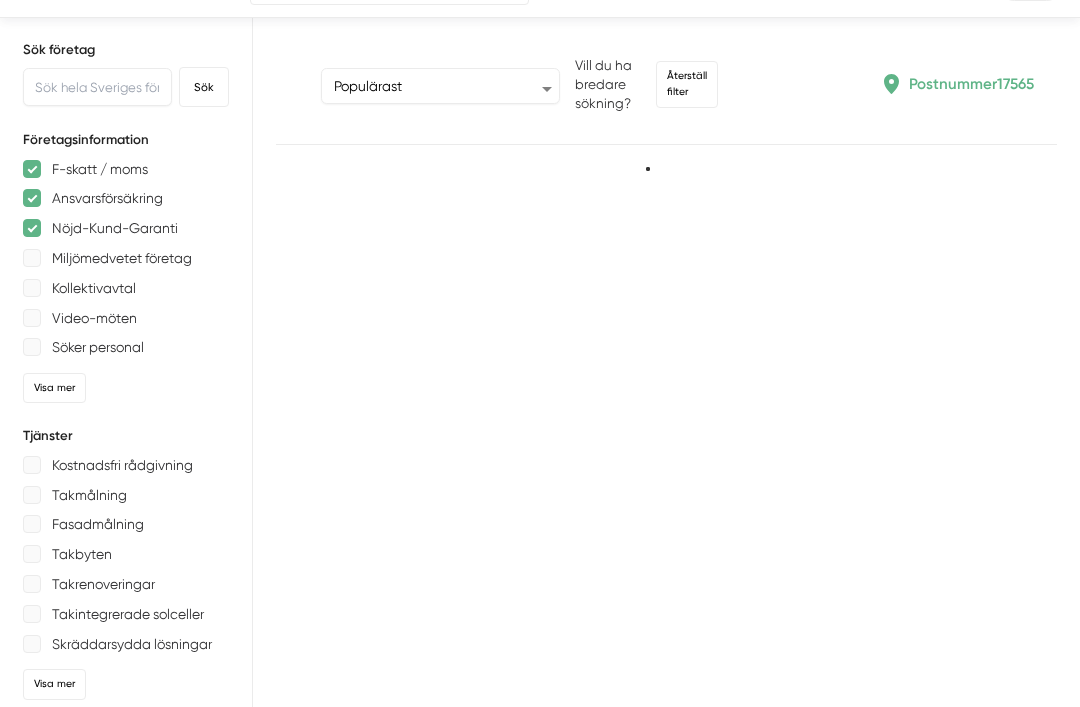 click at bounding box center [32, 258] 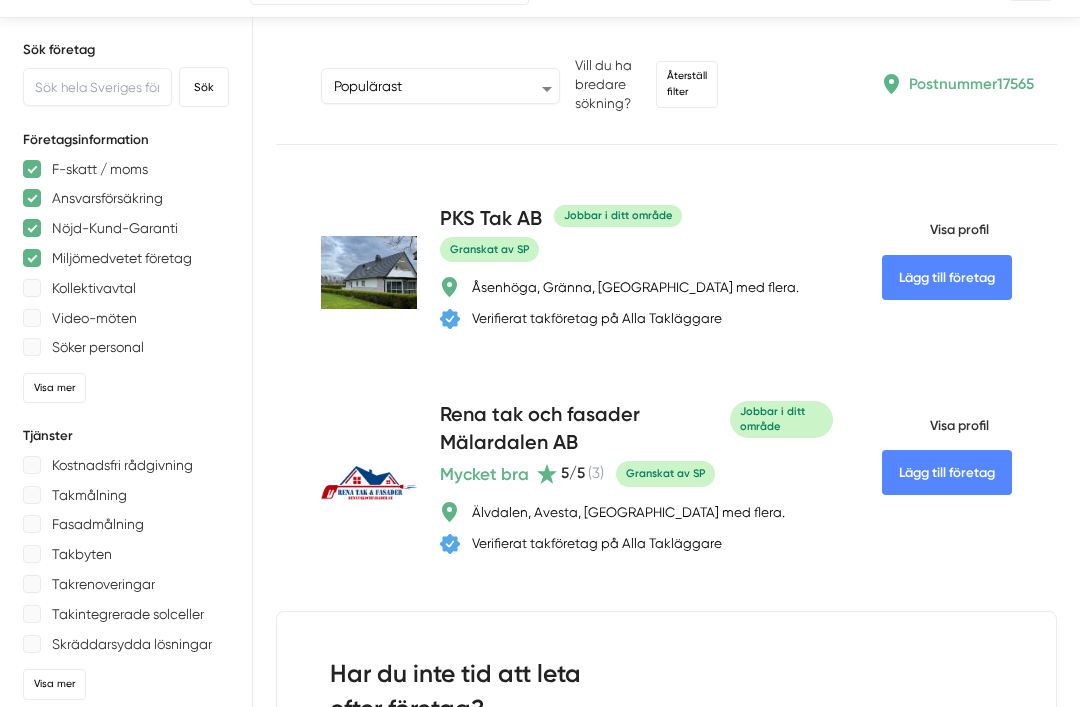 click on "Kollektivavtal" at bounding box center (126, 288) 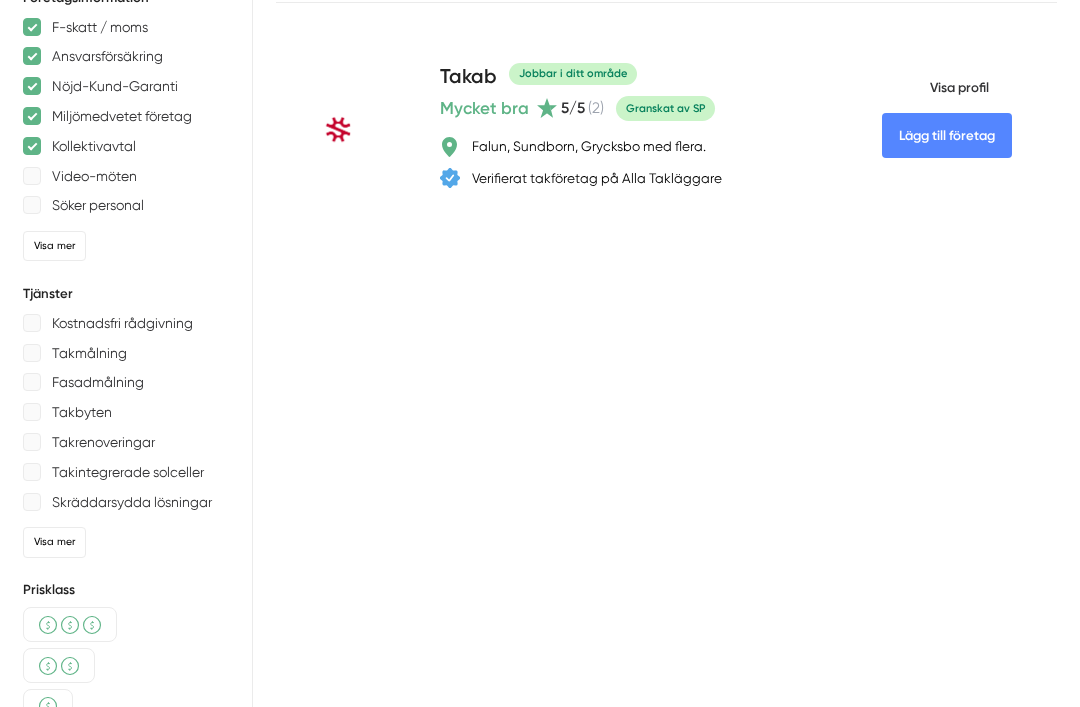 scroll, scrollTop: 196, scrollLeft: 0, axis: vertical 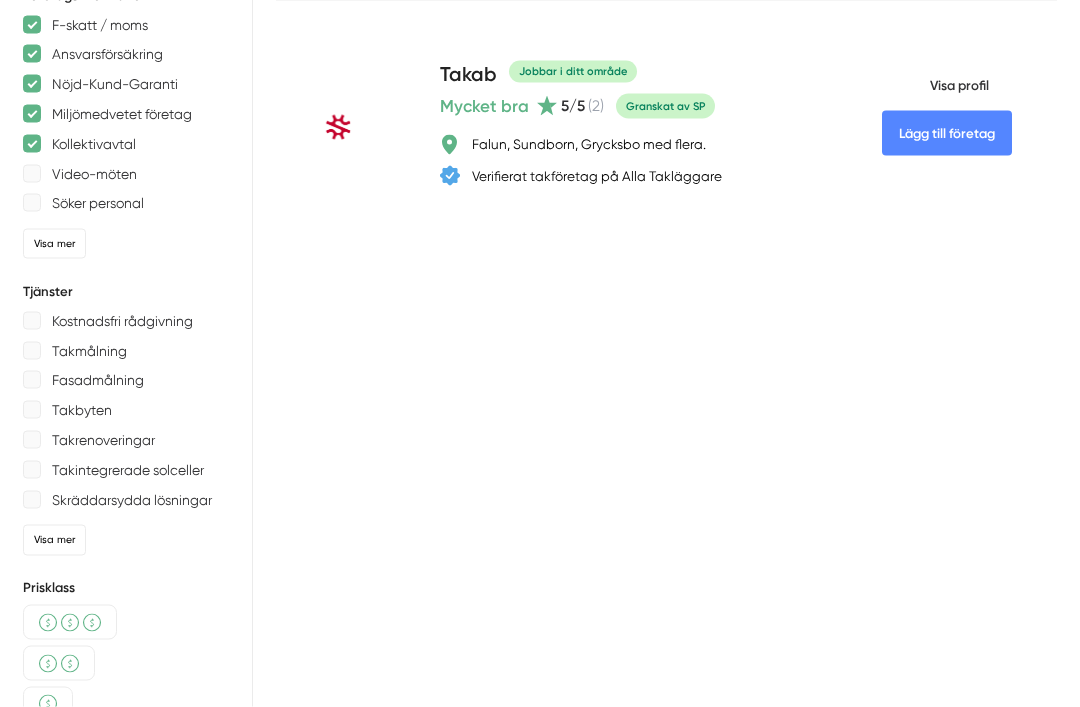 click at bounding box center [32, 440] 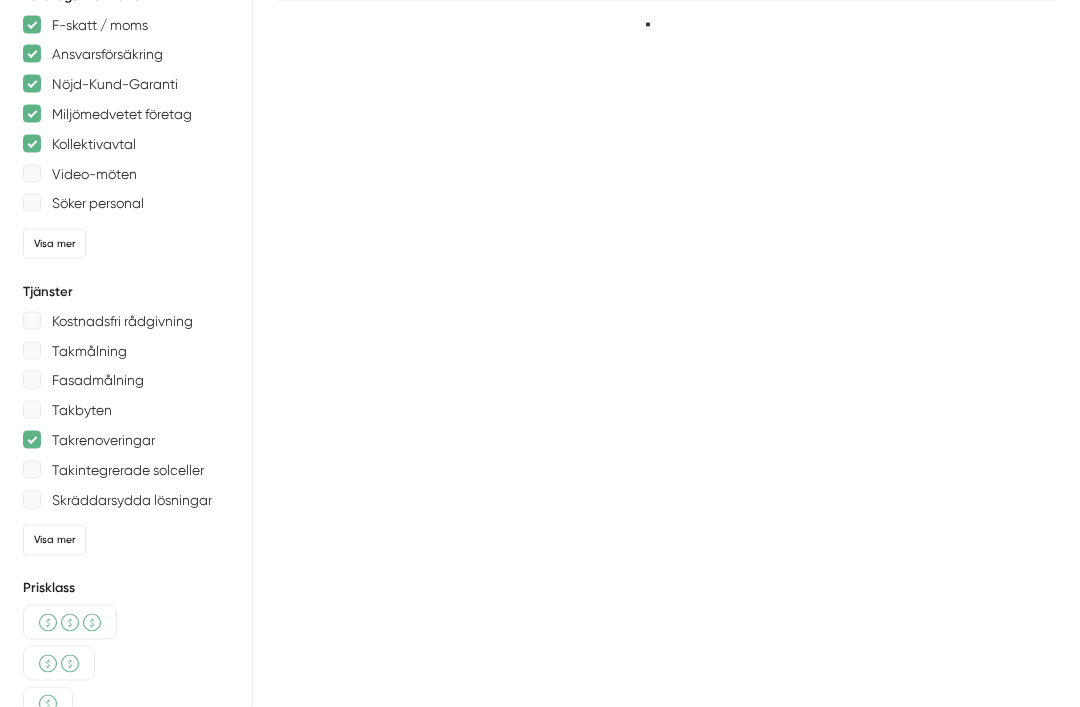 scroll, scrollTop: 197, scrollLeft: 0, axis: vertical 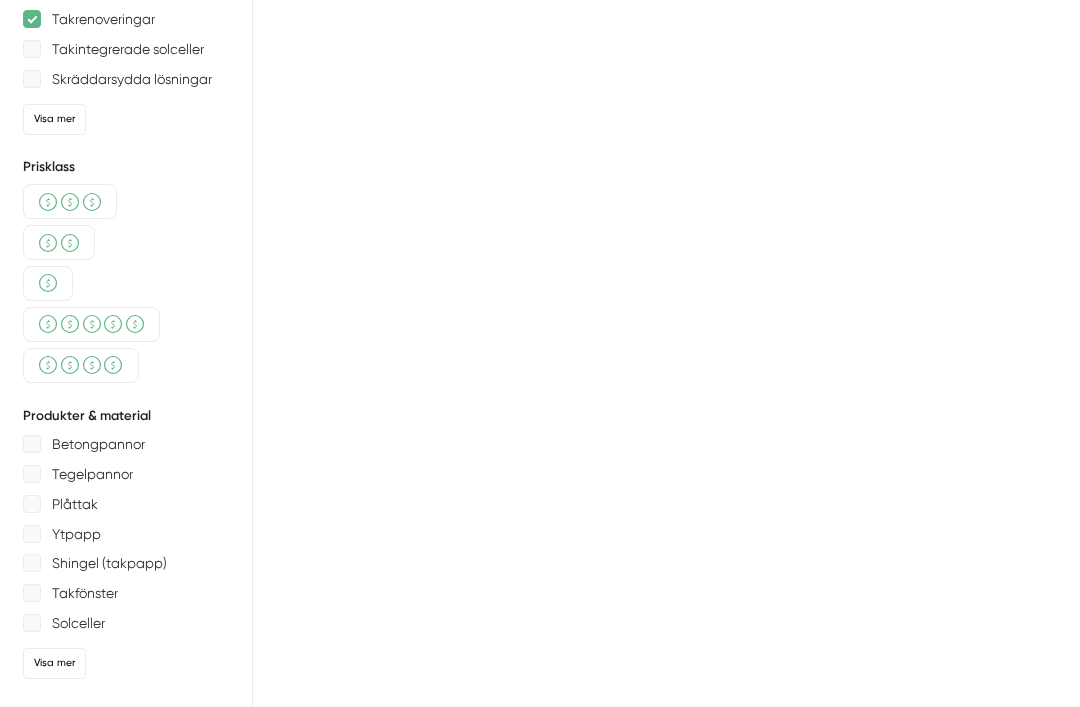 click at bounding box center [32, 444] 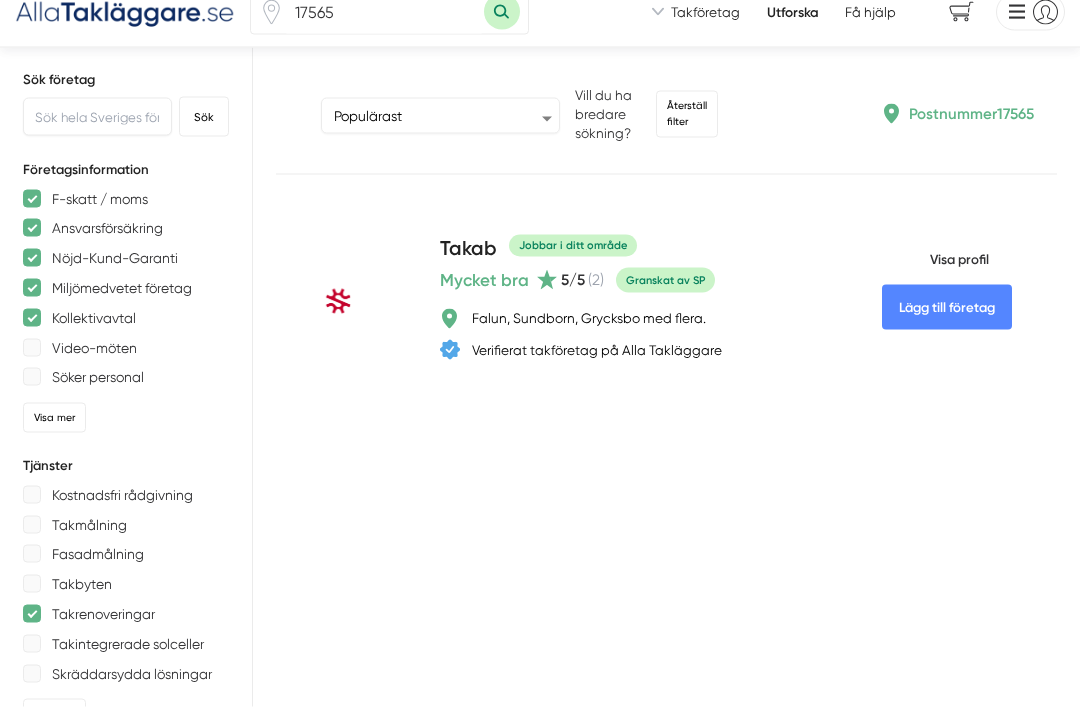 scroll, scrollTop: 0, scrollLeft: 0, axis: both 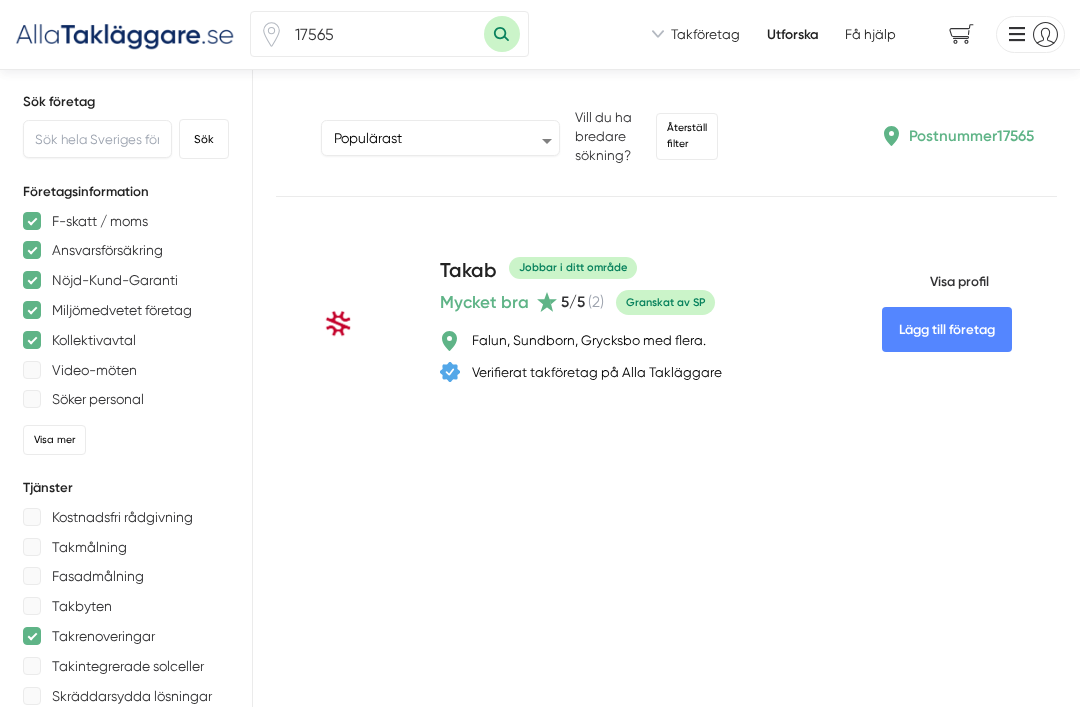 click at bounding box center (32, 310) 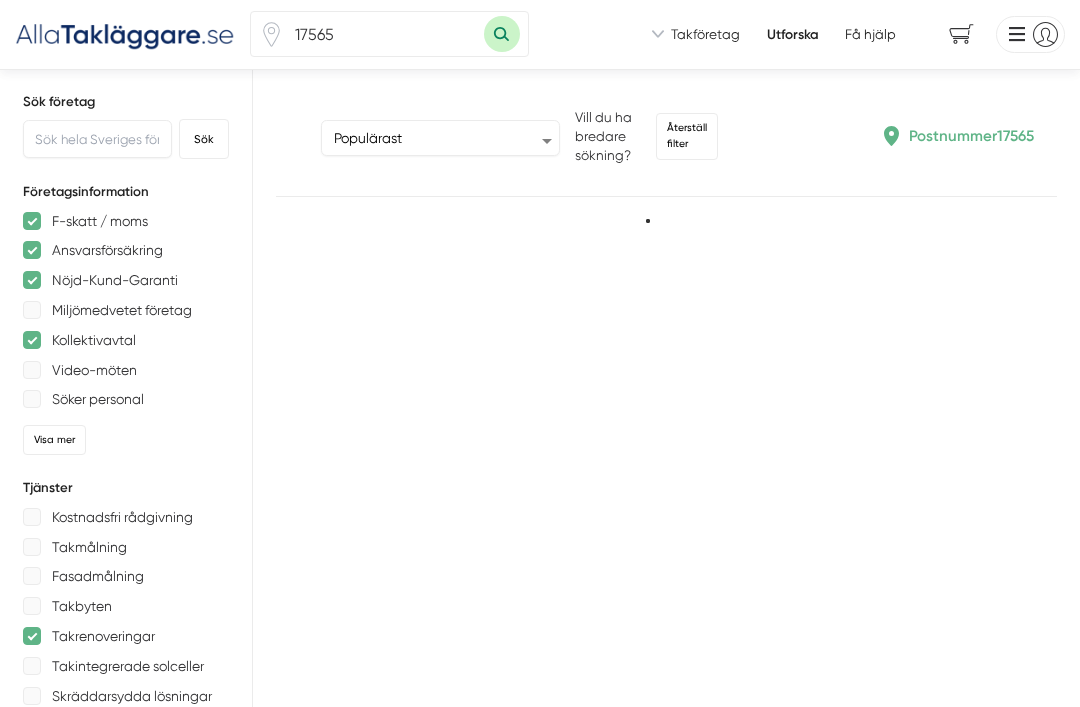 click at bounding box center (32, 280) 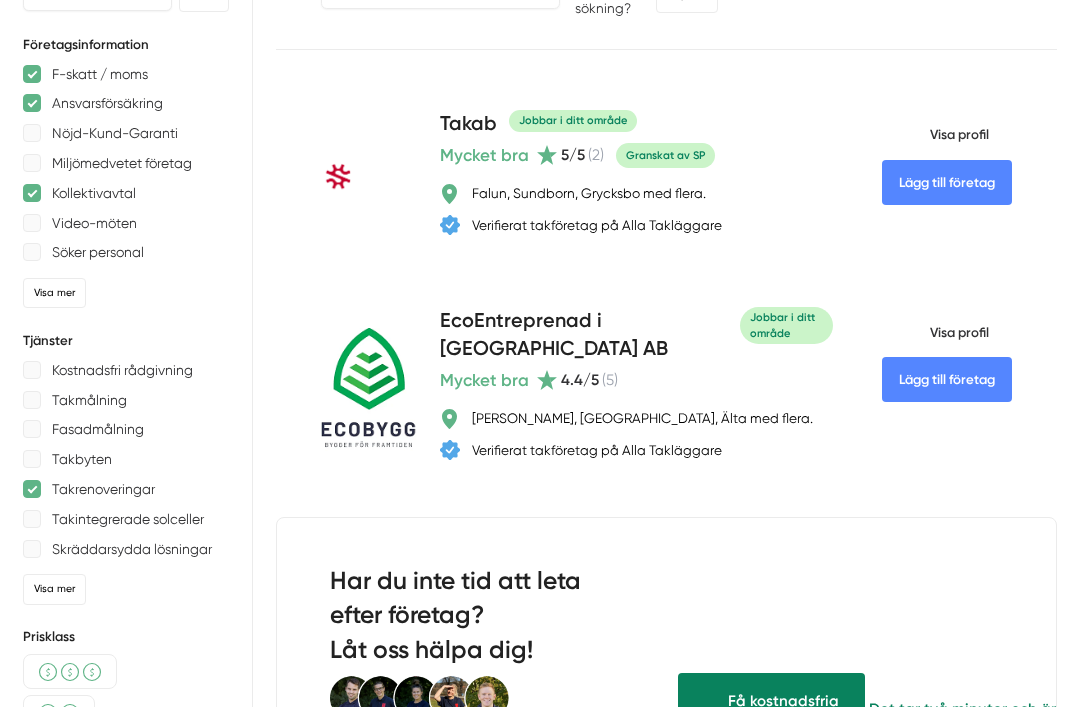 scroll, scrollTop: 145, scrollLeft: 0, axis: vertical 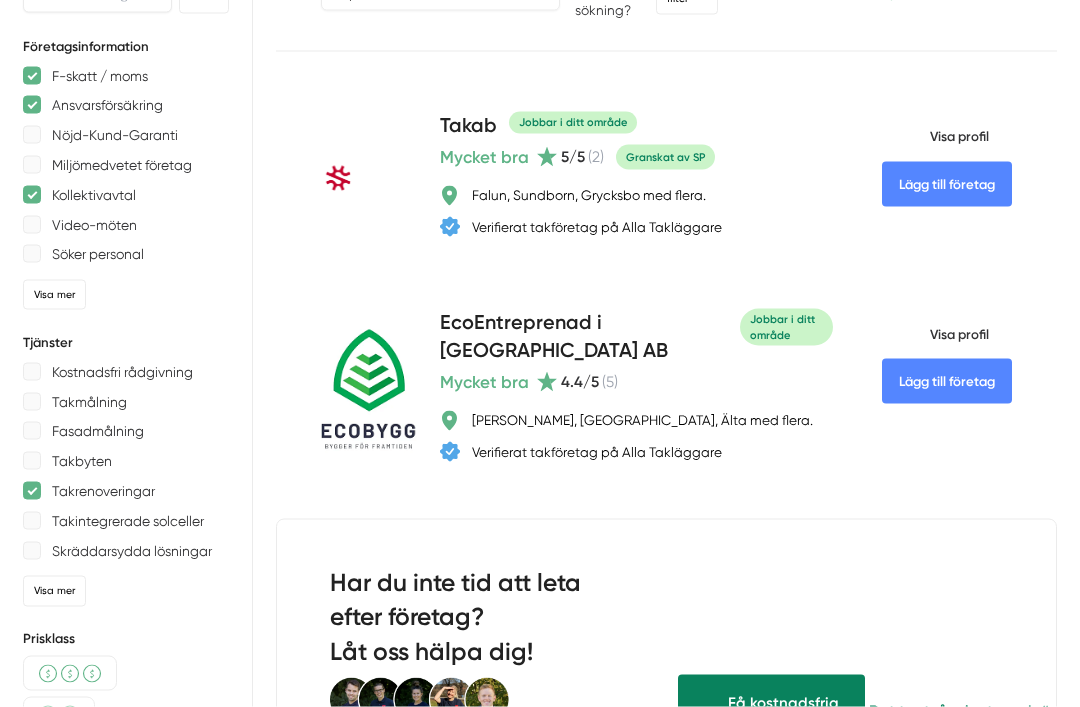 click at bounding box center [32, 105] 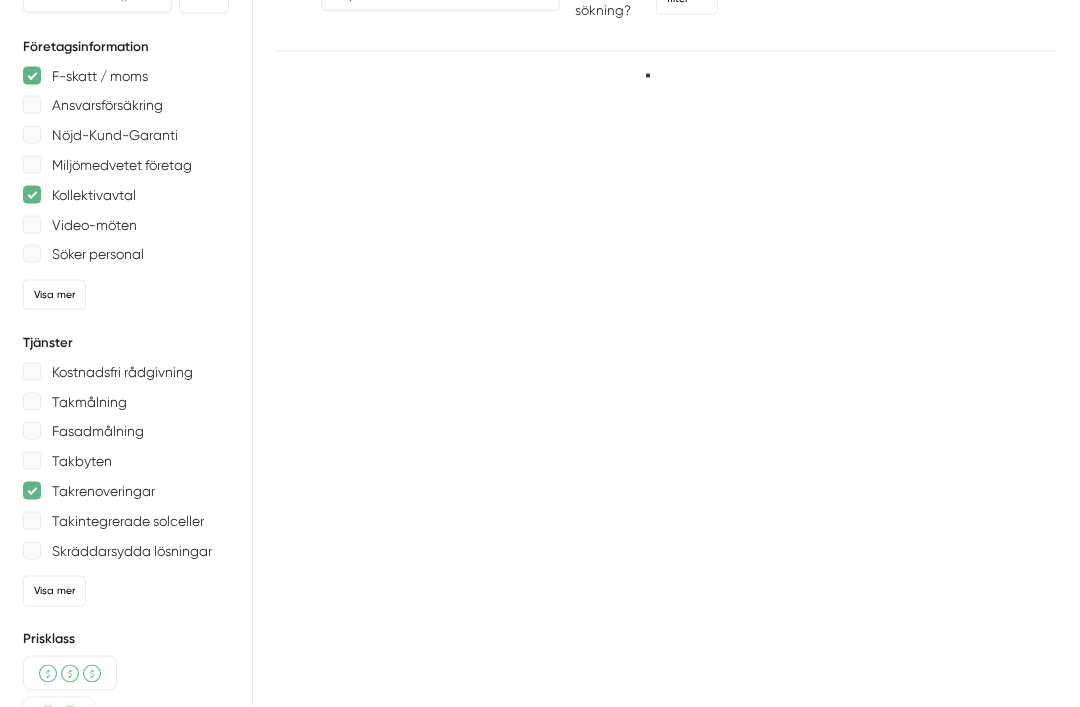 scroll, scrollTop: 146, scrollLeft: 0, axis: vertical 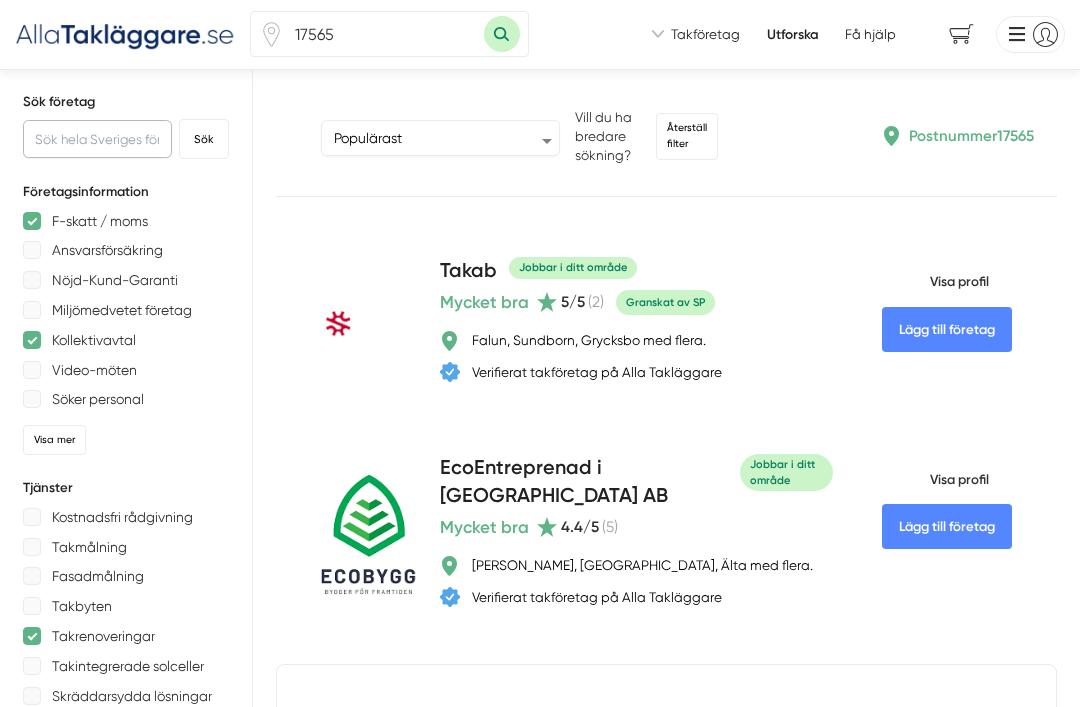 click at bounding box center [97, 139] 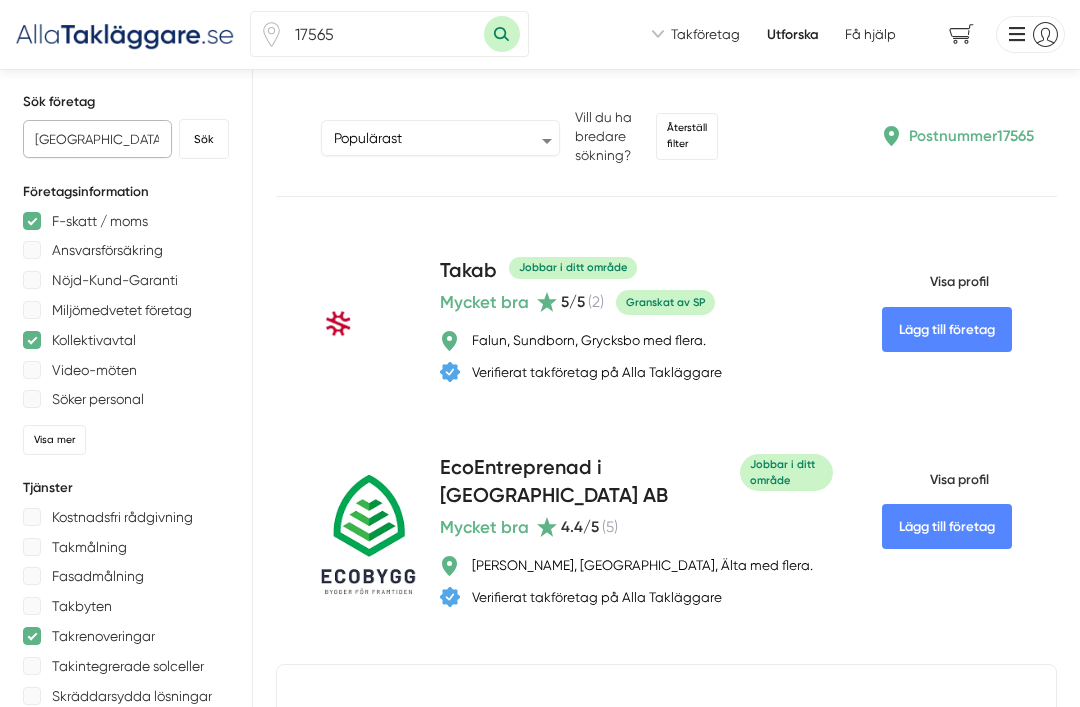 type on "[GEOGRAPHIC_DATA]" 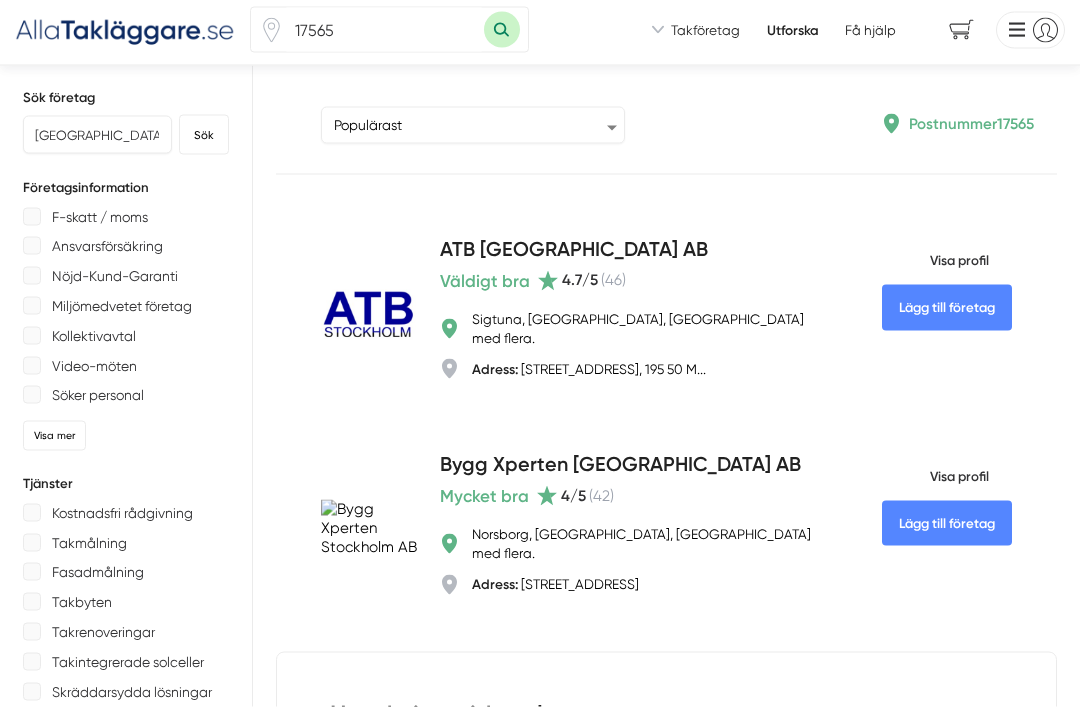 scroll, scrollTop: 0, scrollLeft: 0, axis: both 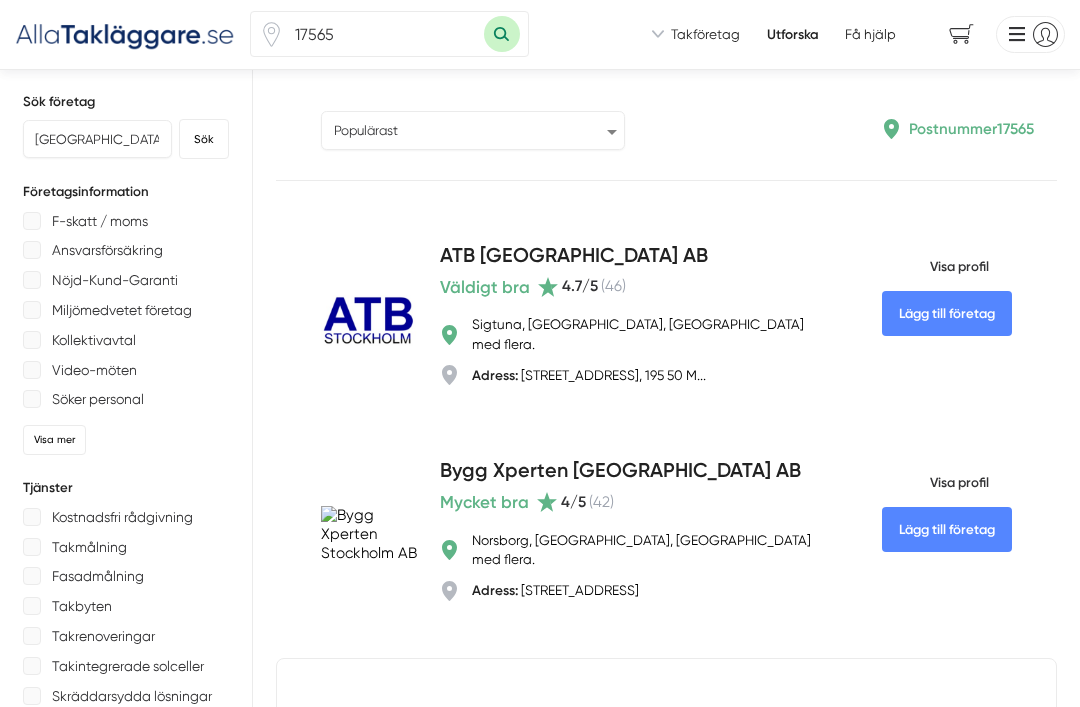 click on "Populärast Högst omdöme Flest omdömen Senaste uppdaterade Nyaste företaget på Alla Takläggare" at bounding box center [473, 130] 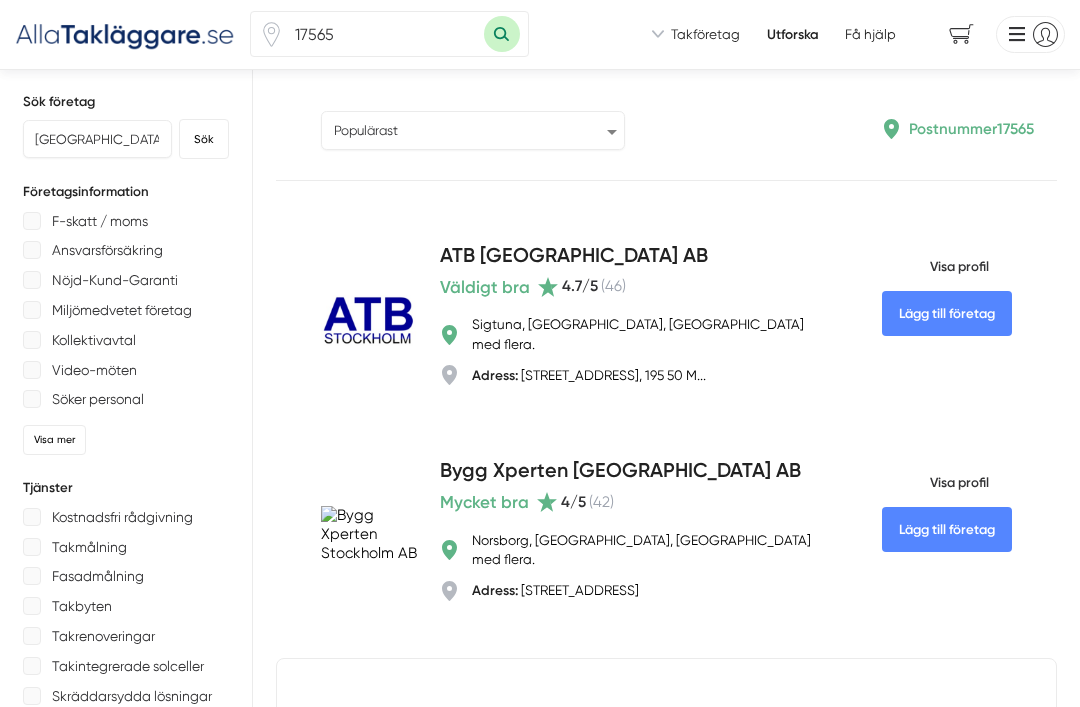 select on "highest-reviews" 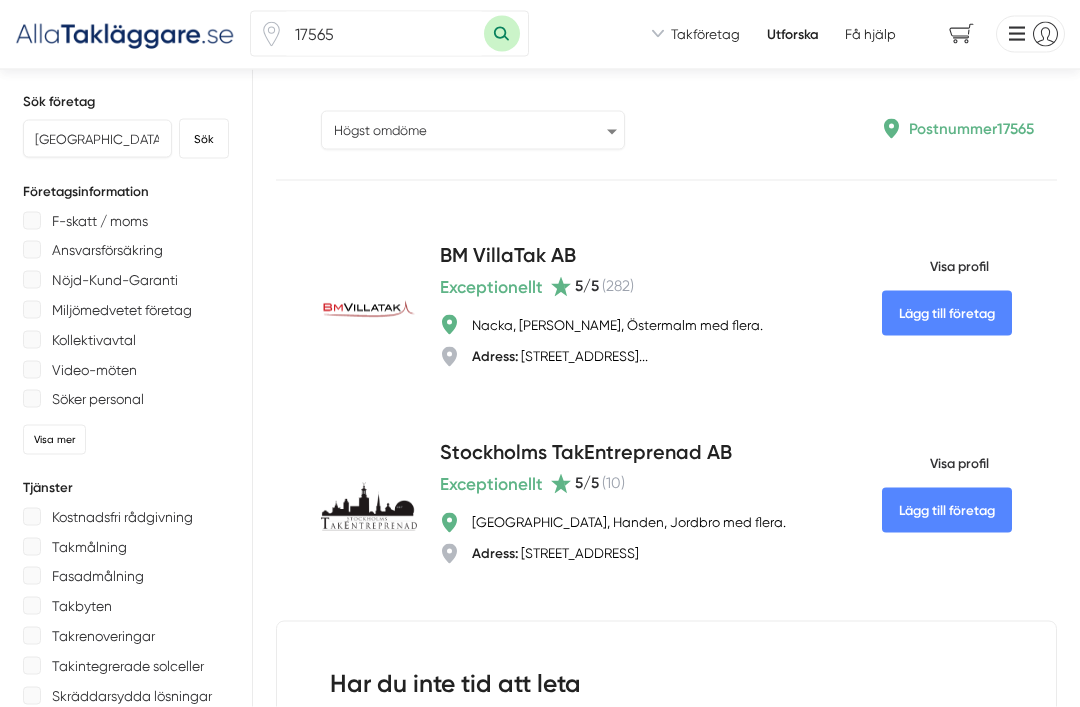 scroll, scrollTop: 0, scrollLeft: 0, axis: both 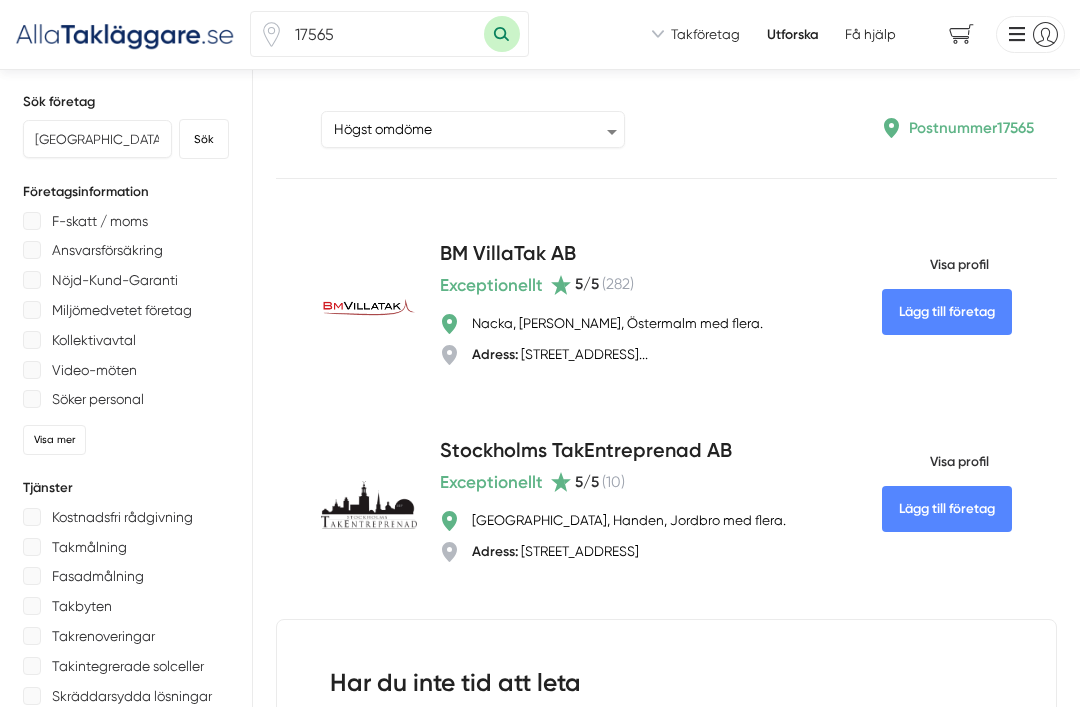 click on "Postnummer  17565" at bounding box center [971, 128] 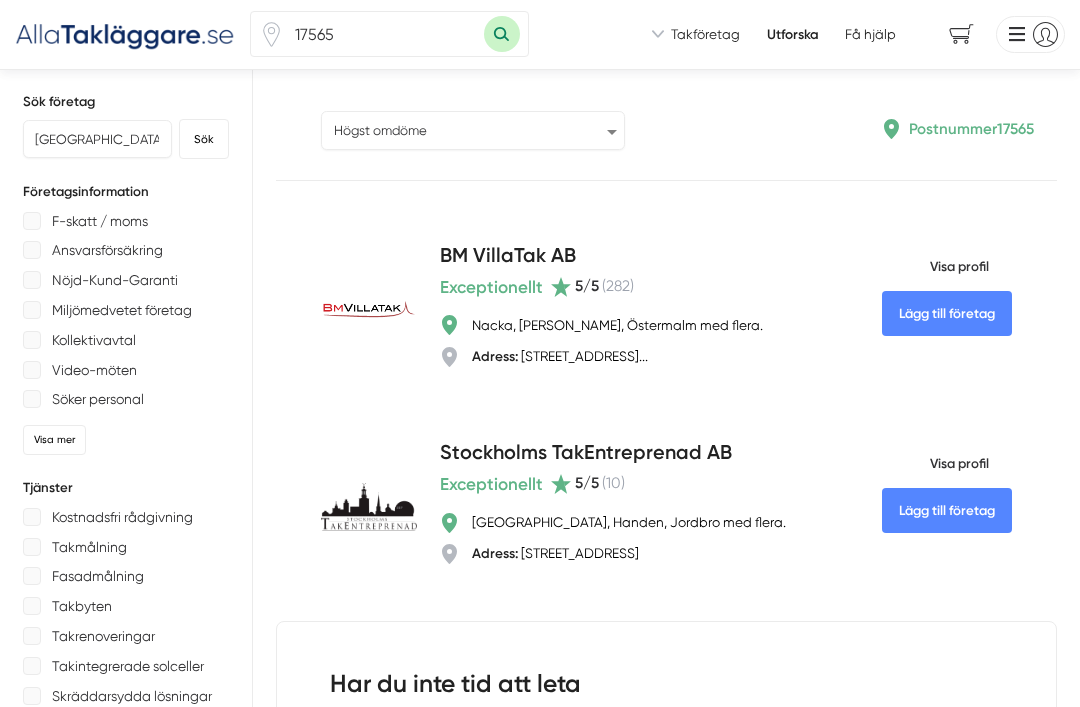 click on "Populärast Högst omdöme Flest omdömen Senaste uppdaterade Nyaste företaget på Alla Takläggare" at bounding box center [473, 130] 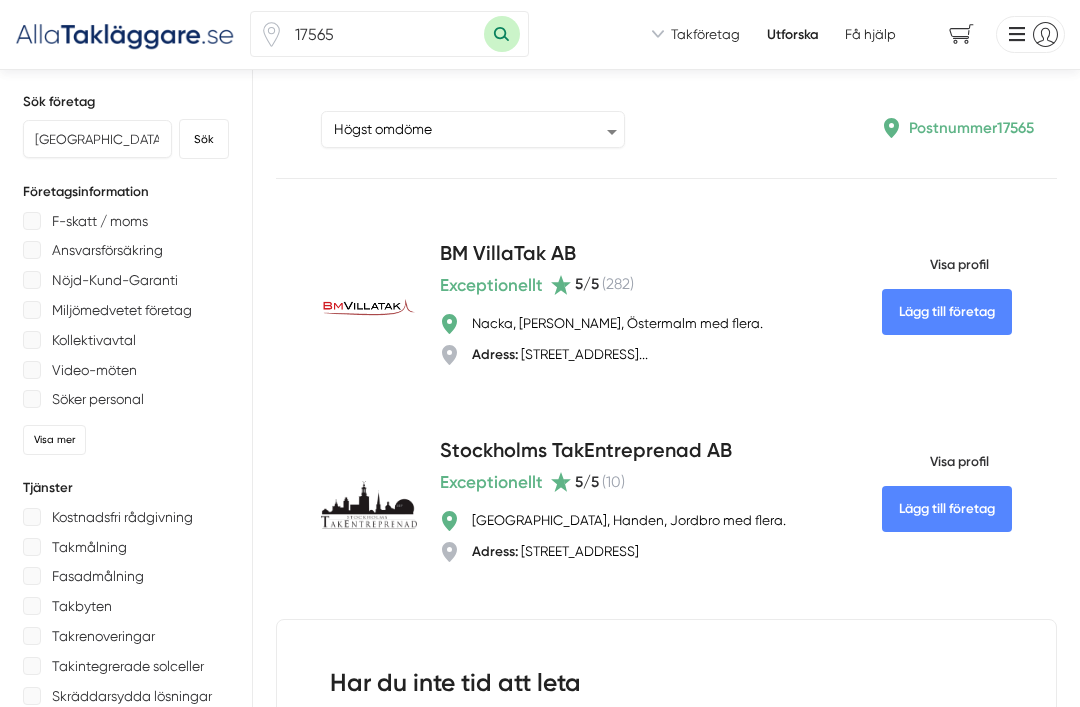 click on "Postnummer  17565" at bounding box center (971, 128) 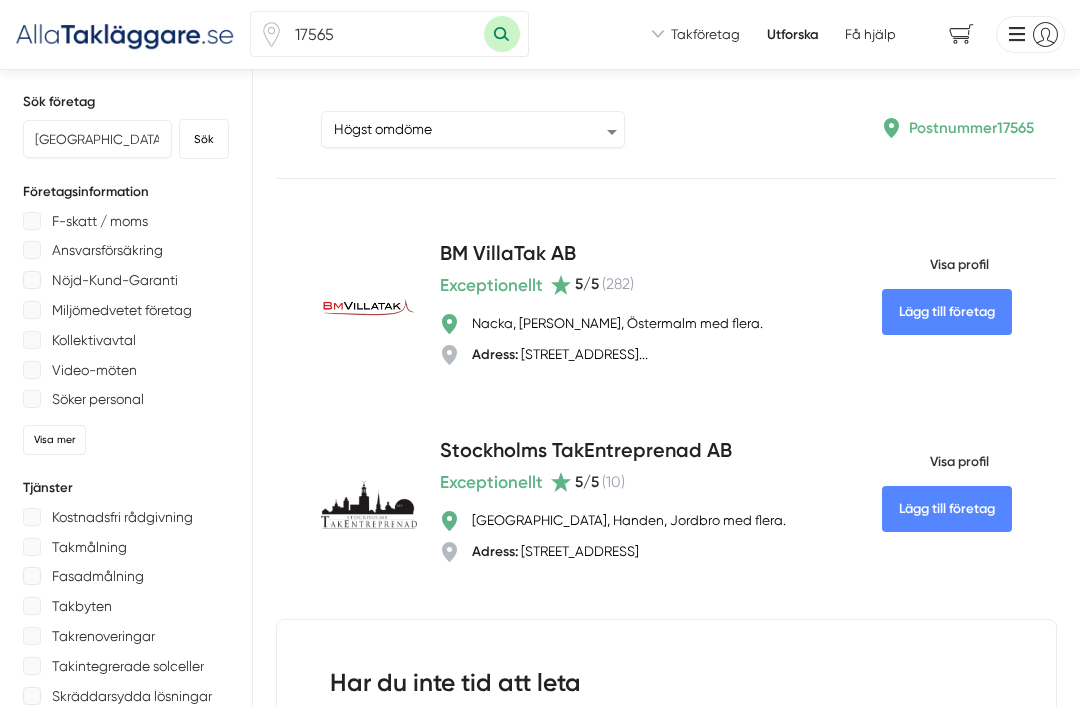 click on "Postnummer  17565" at bounding box center [971, 128] 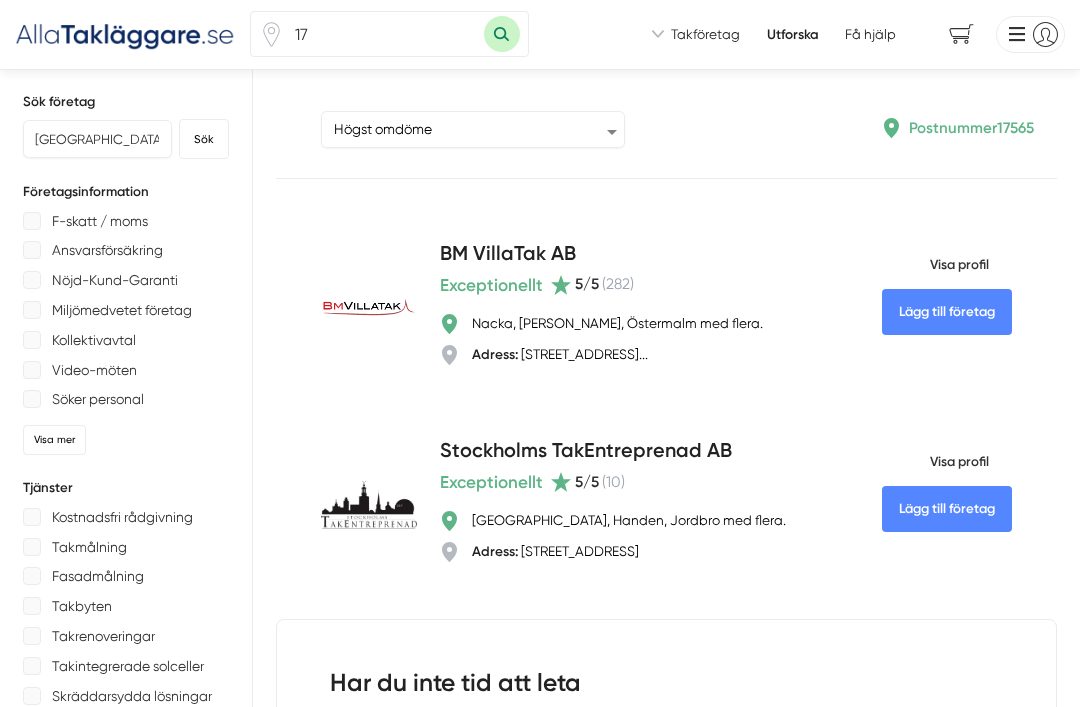 type on "1" 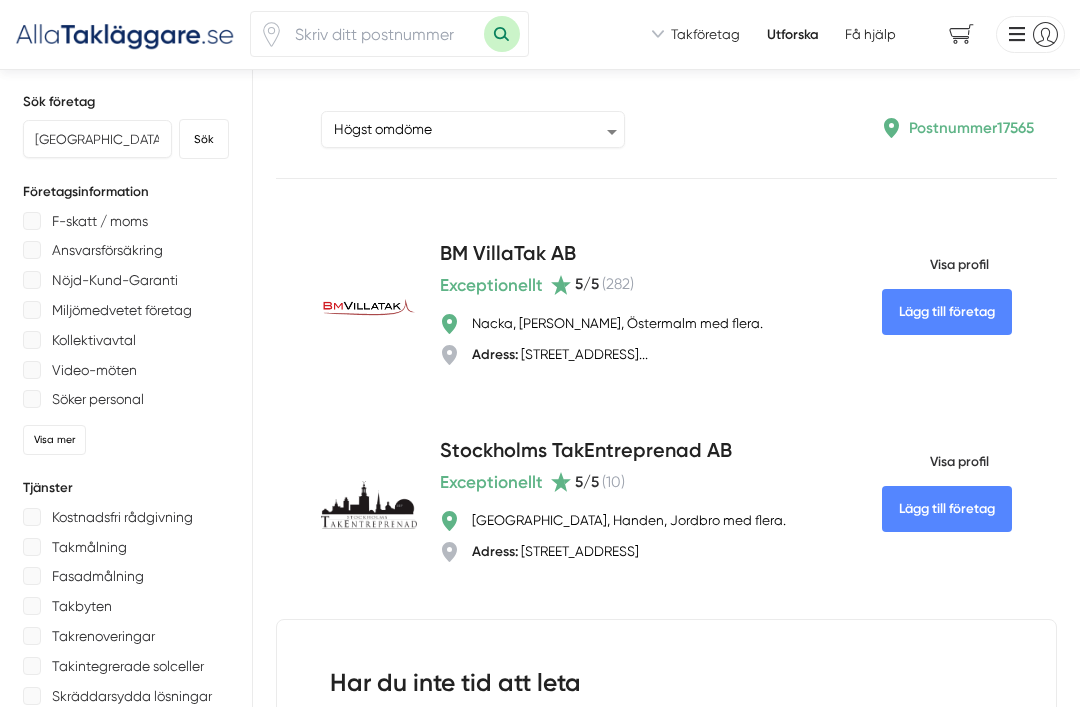 type 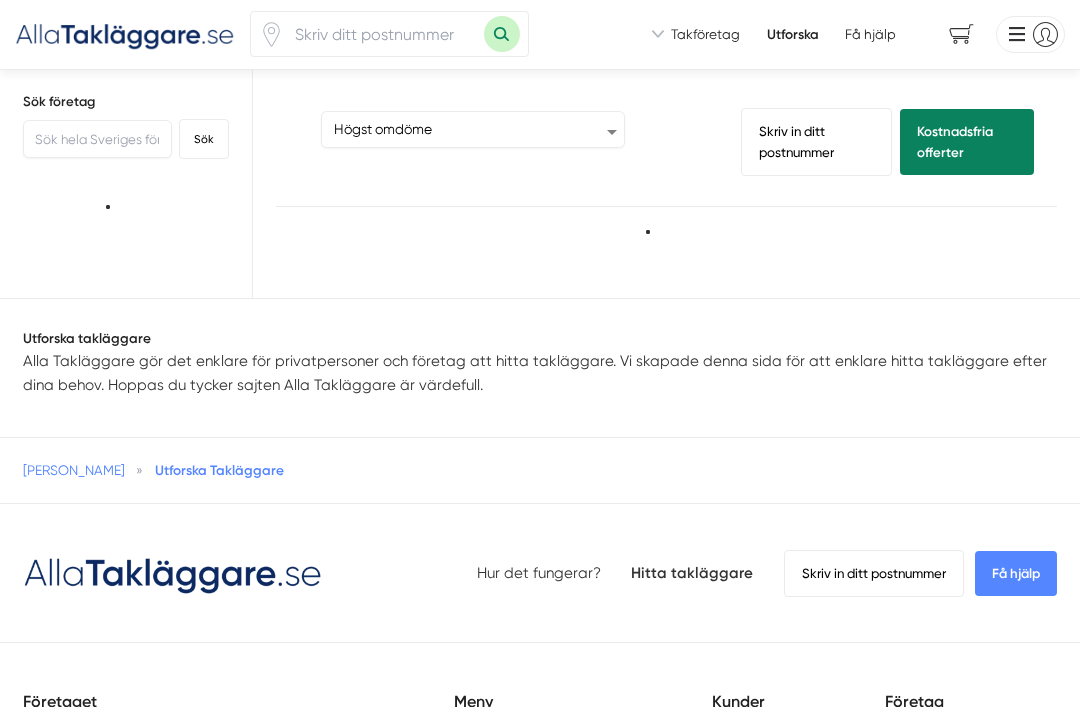 select on "highest-reviews" 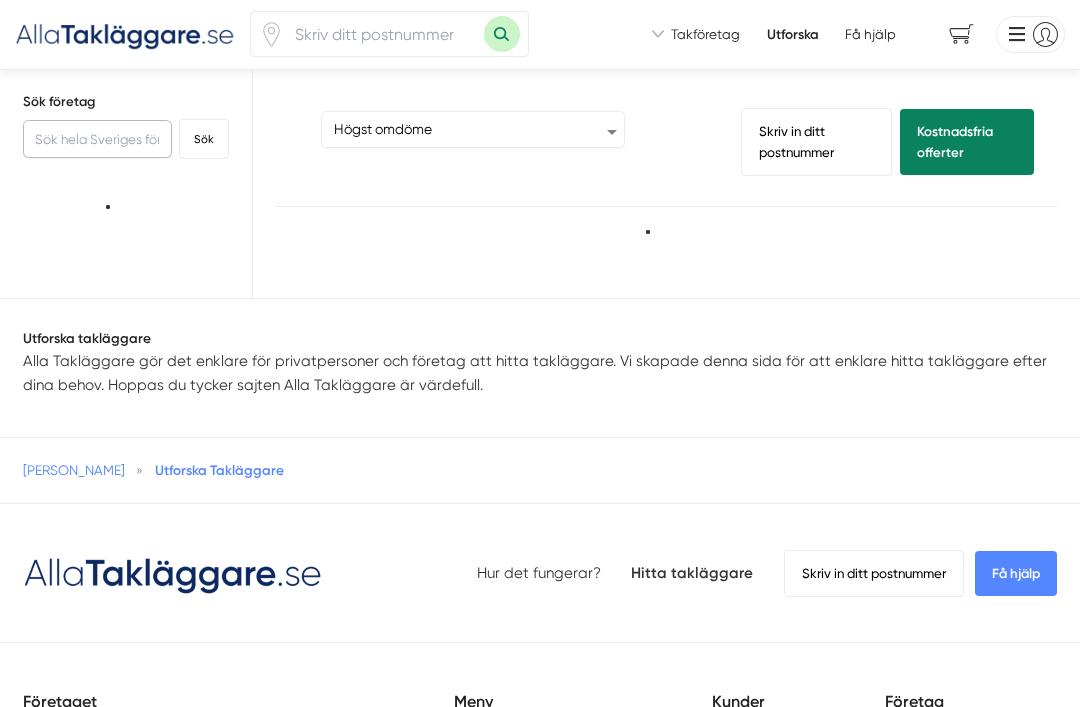 click at bounding box center (97, 139) 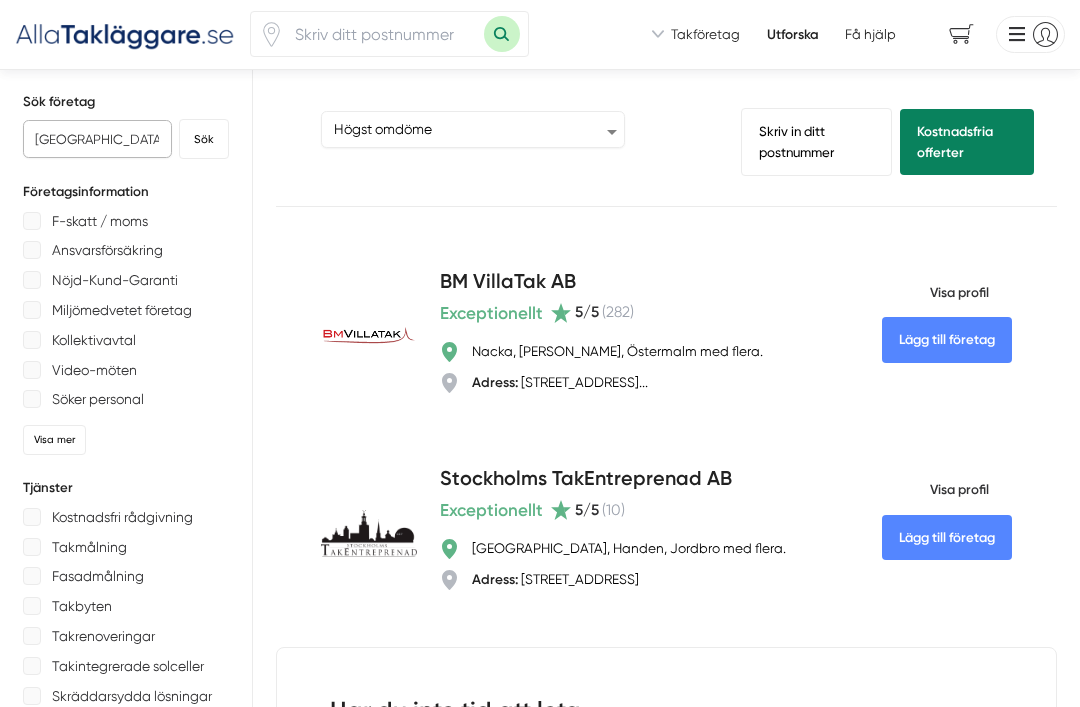 type on "[GEOGRAPHIC_DATA]" 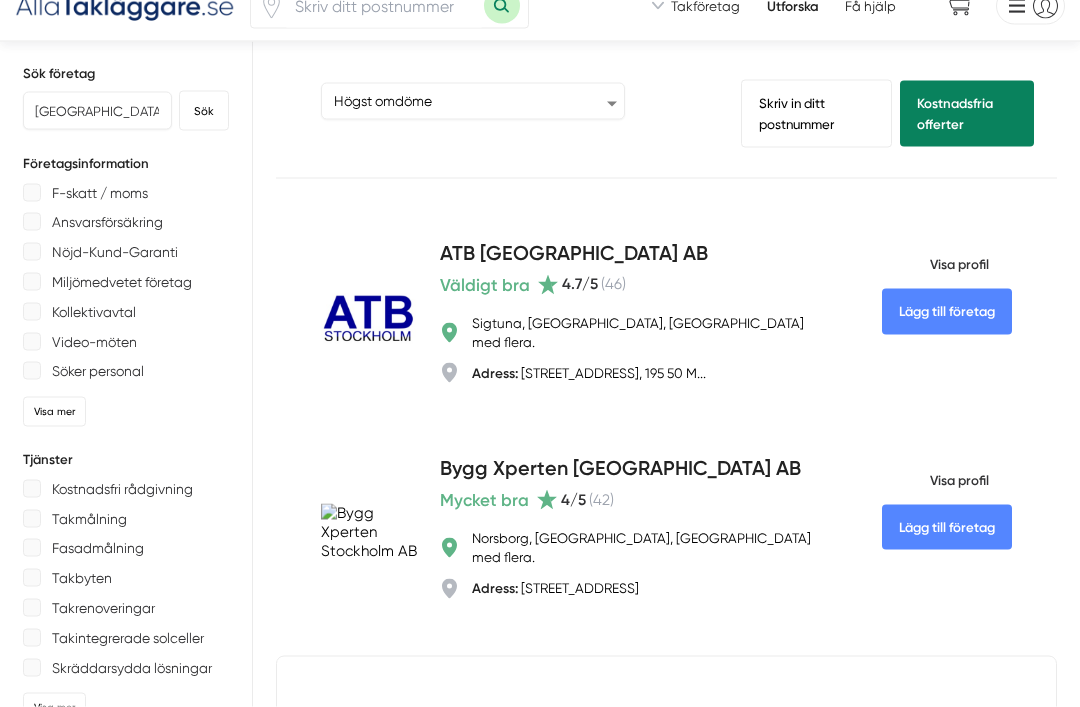 scroll, scrollTop: 0, scrollLeft: 0, axis: both 